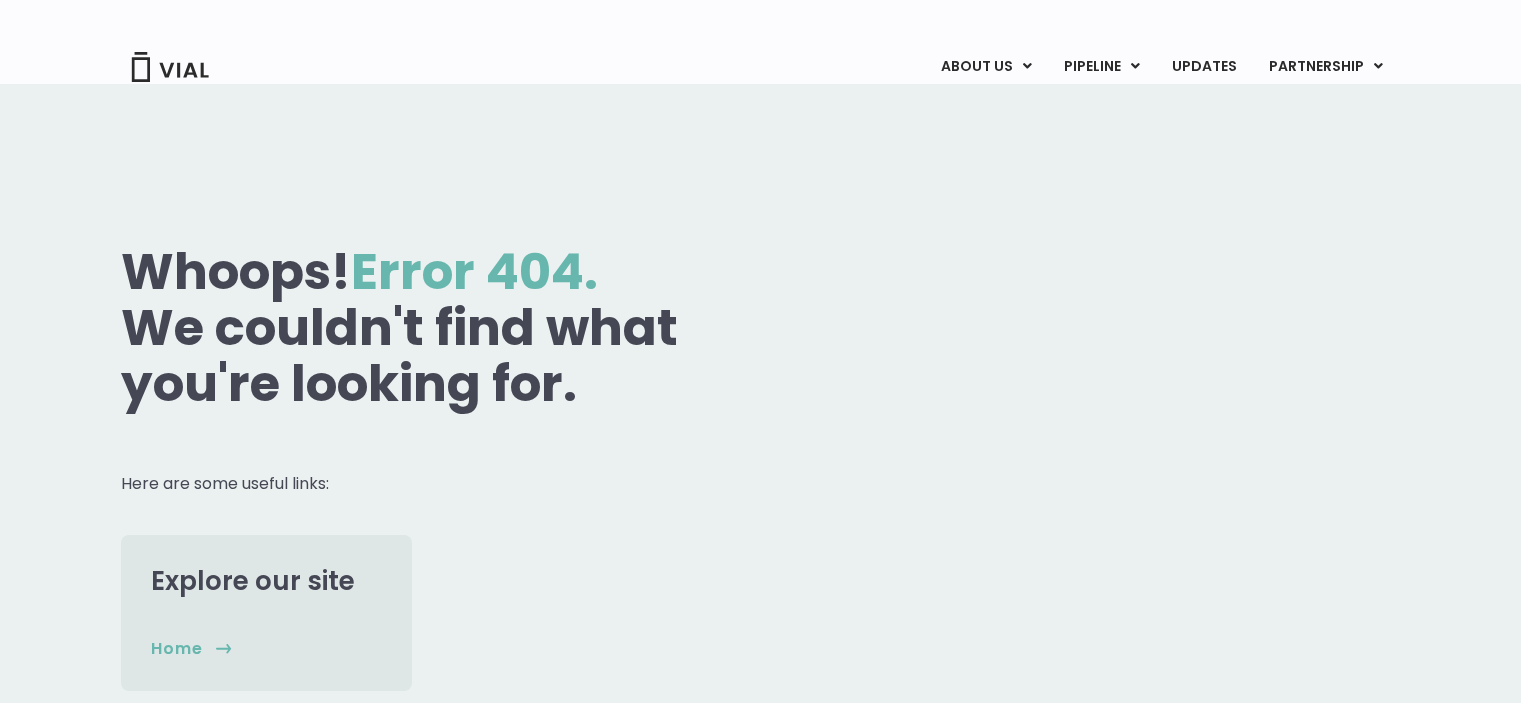 scroll, scrollTop: 0, scrollLeft: 0, axis: both 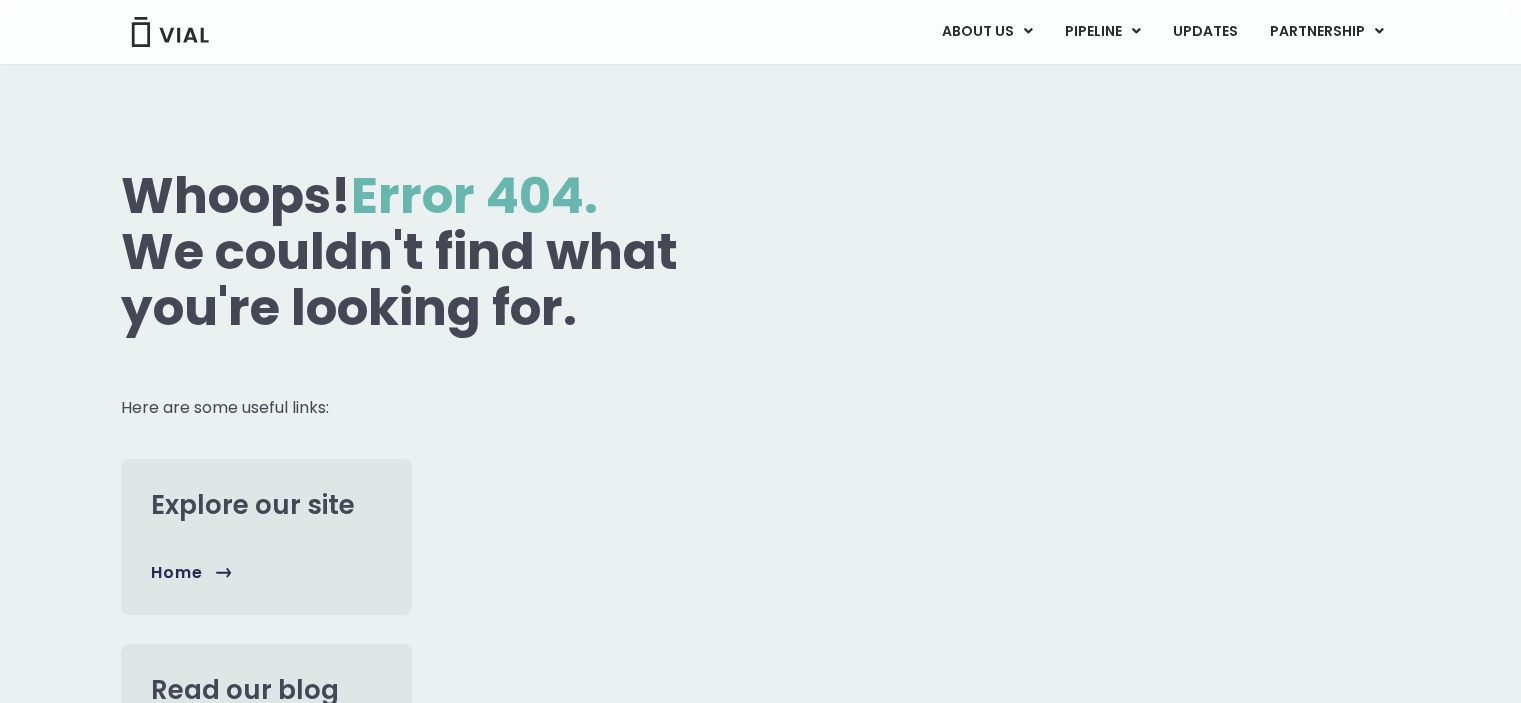 click on "home" at bounding box center (177, 573) 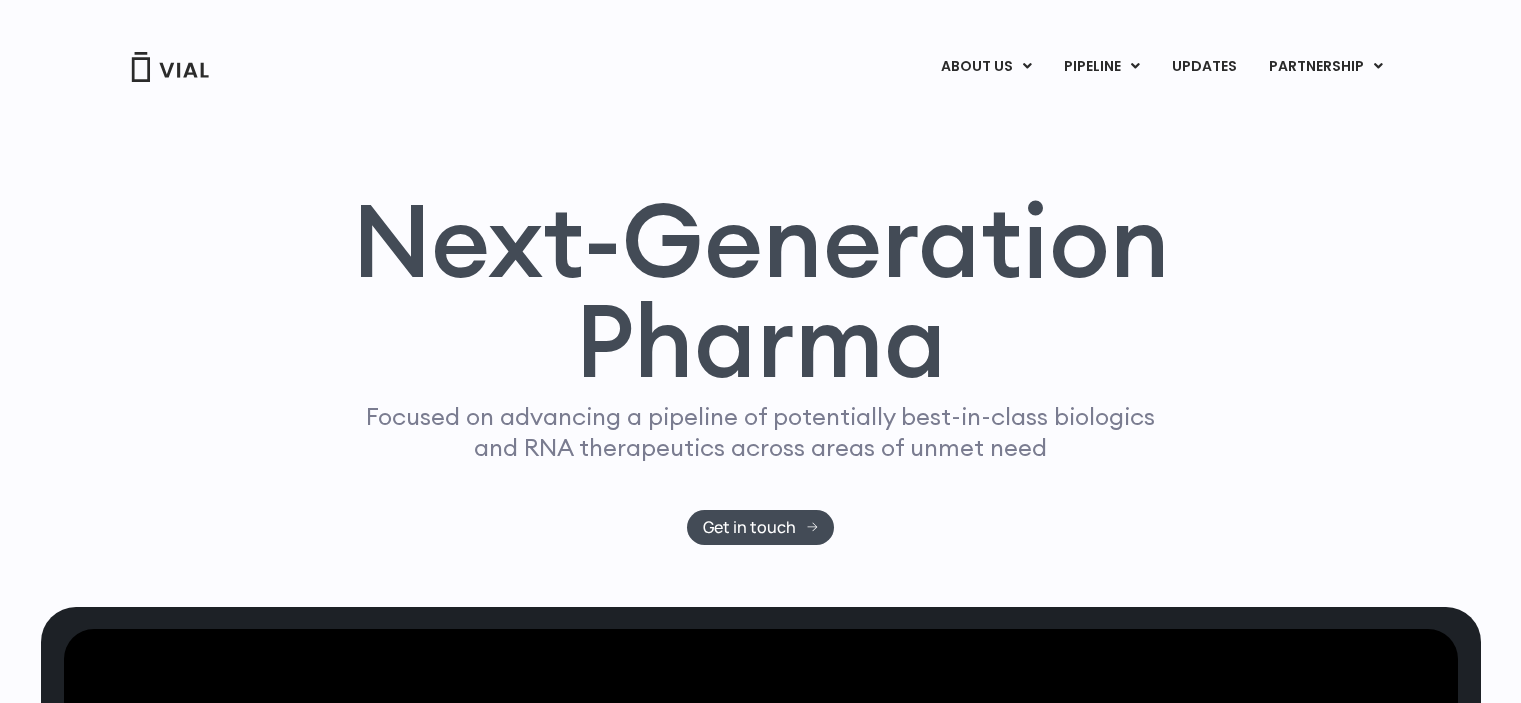 scroll, scrollTop: 0, scrollLeft: 0, axis: both 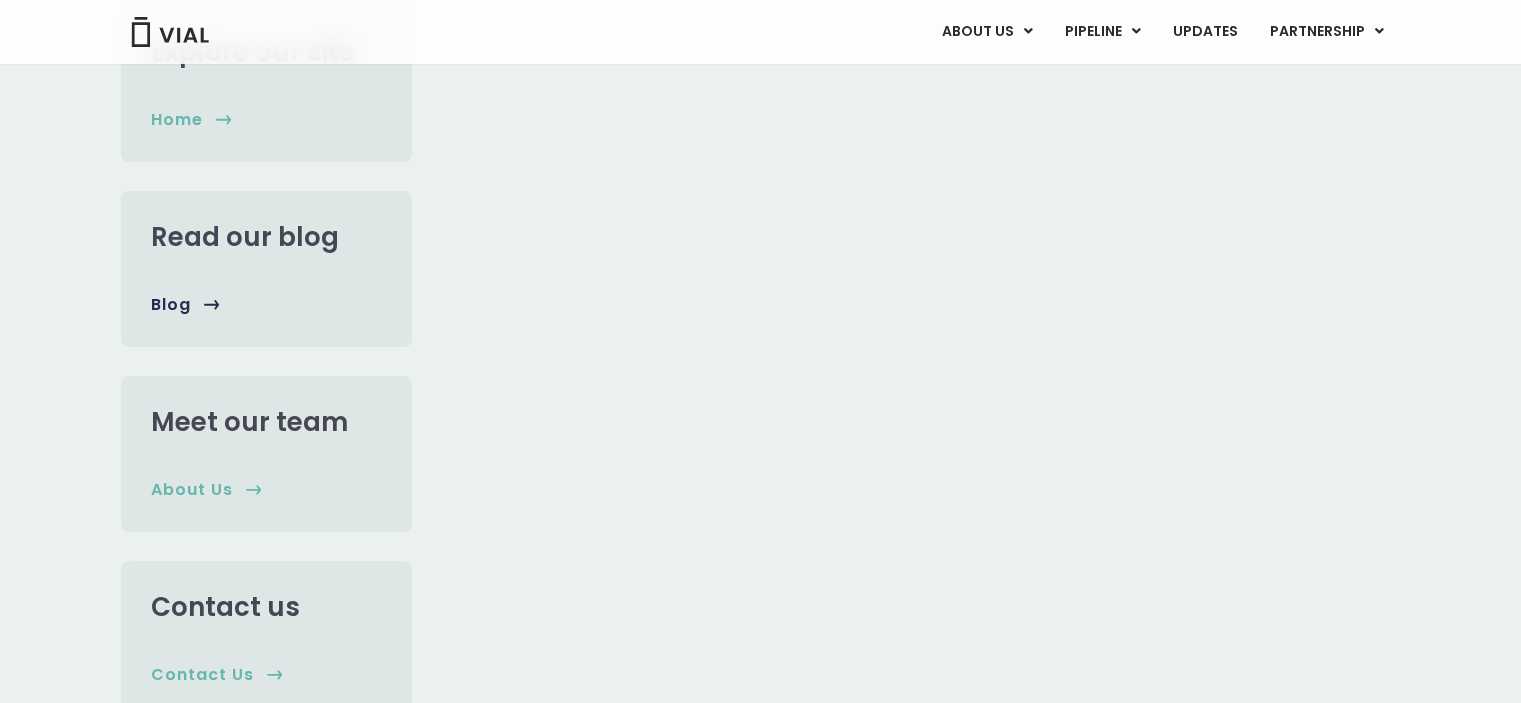 click on "Blog" at bounding box center [171, 305] 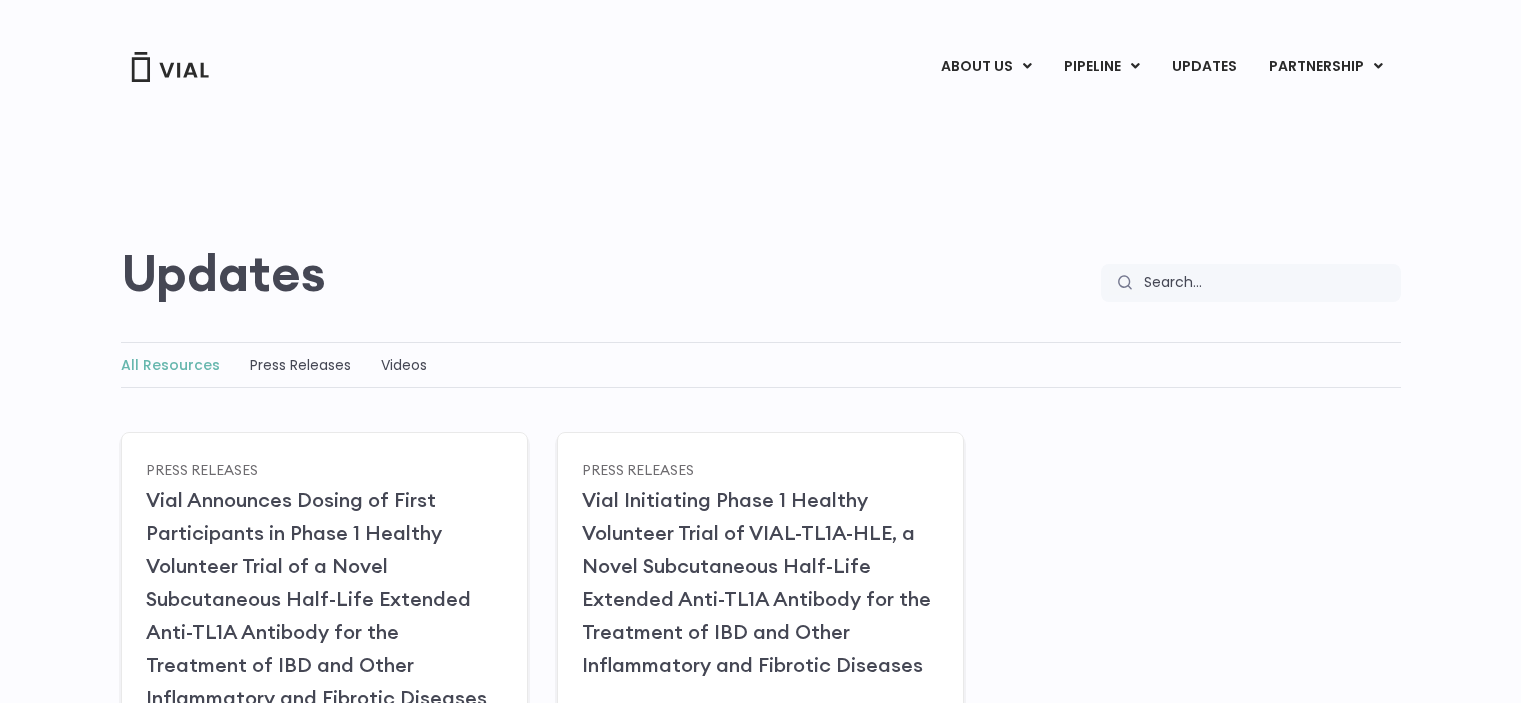 scroll, scrollTop: 0, scrollLeft: 0, axis: both 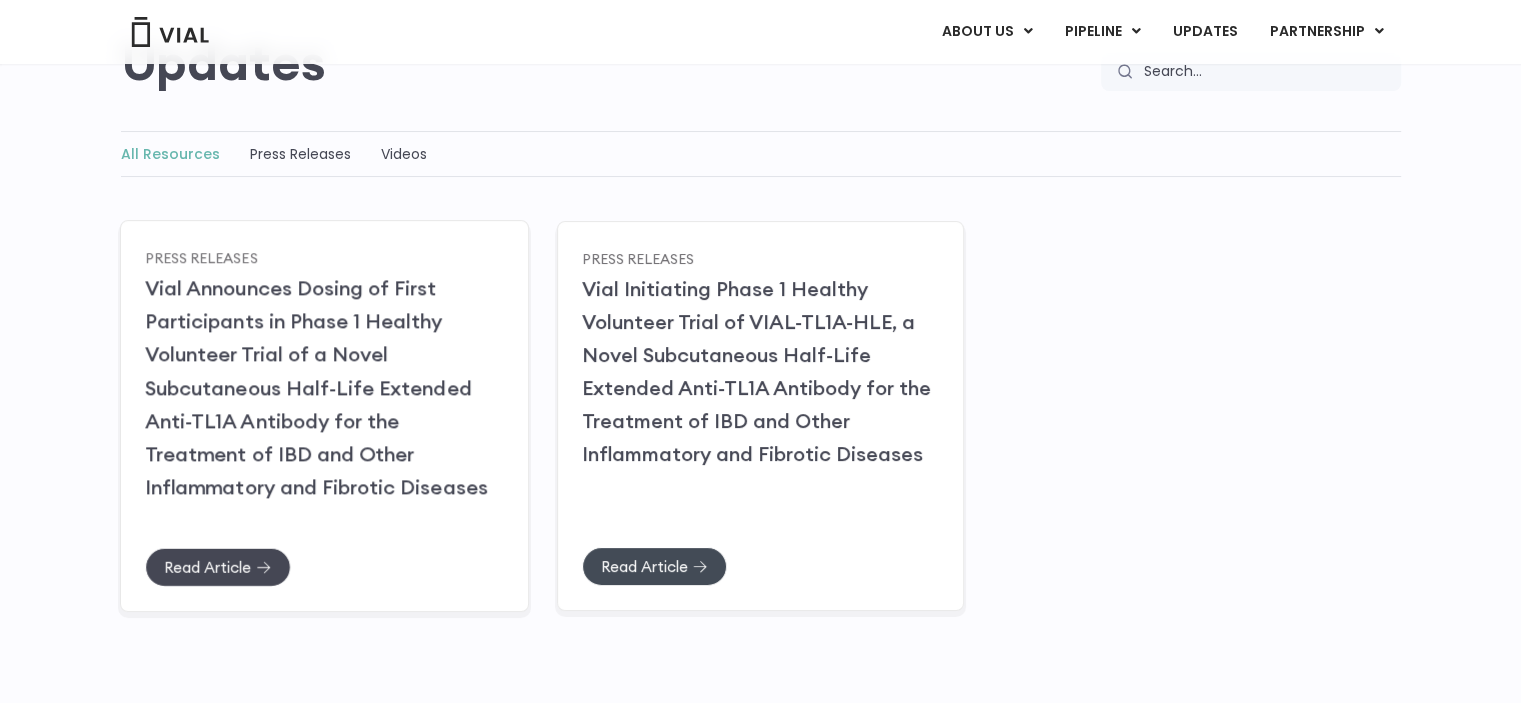 click on "Read Article" 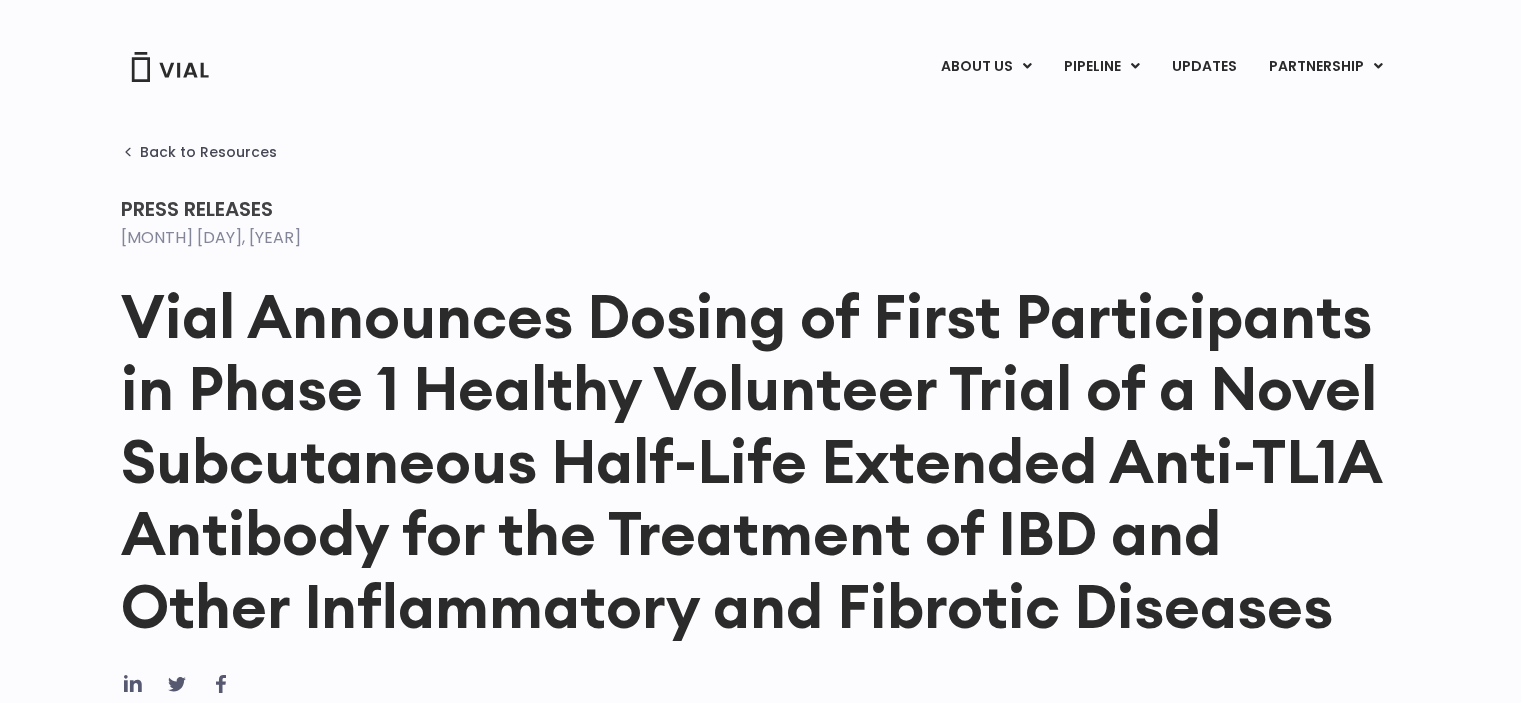 scroll, scrollTop: 0, scrollLeft: 0, axis: both 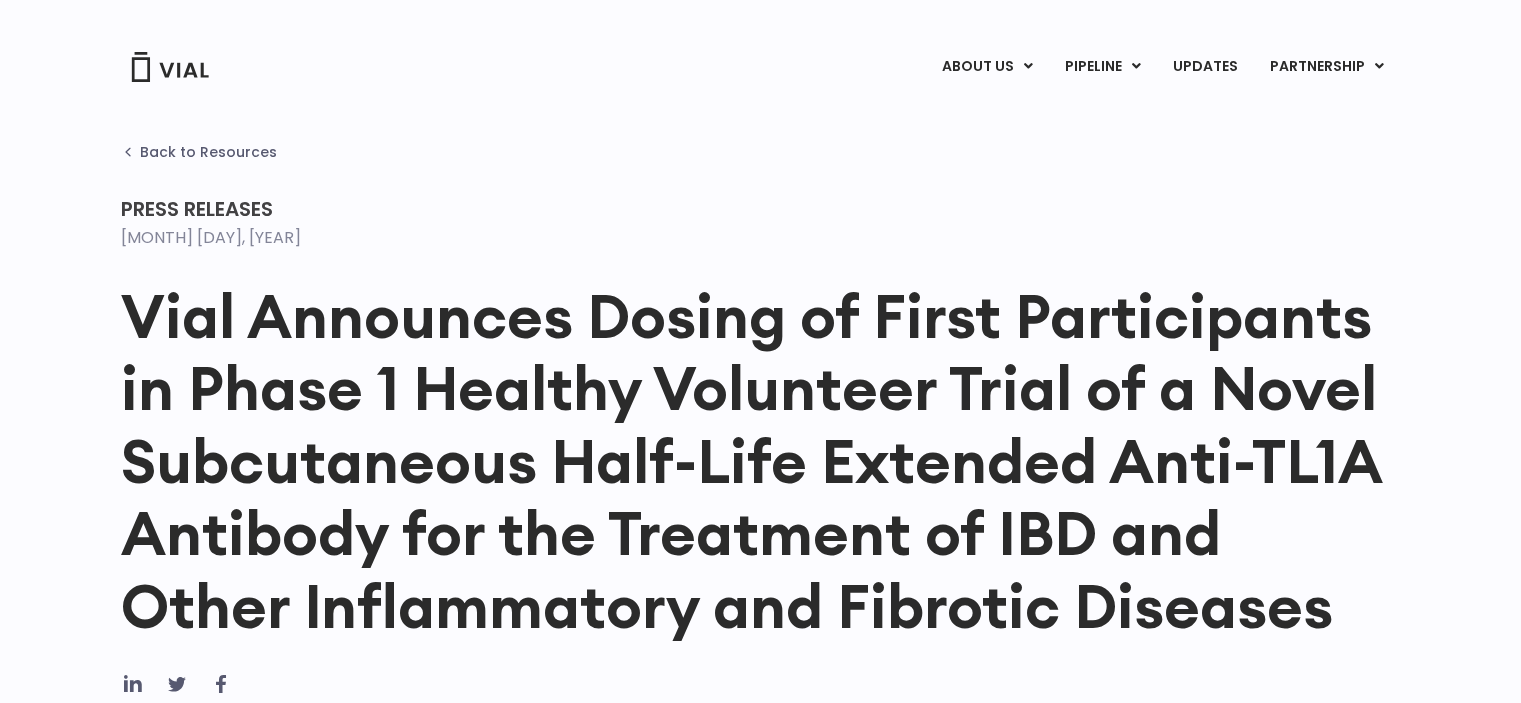 click on "Back to Resources" at bounding box center [208, 152] 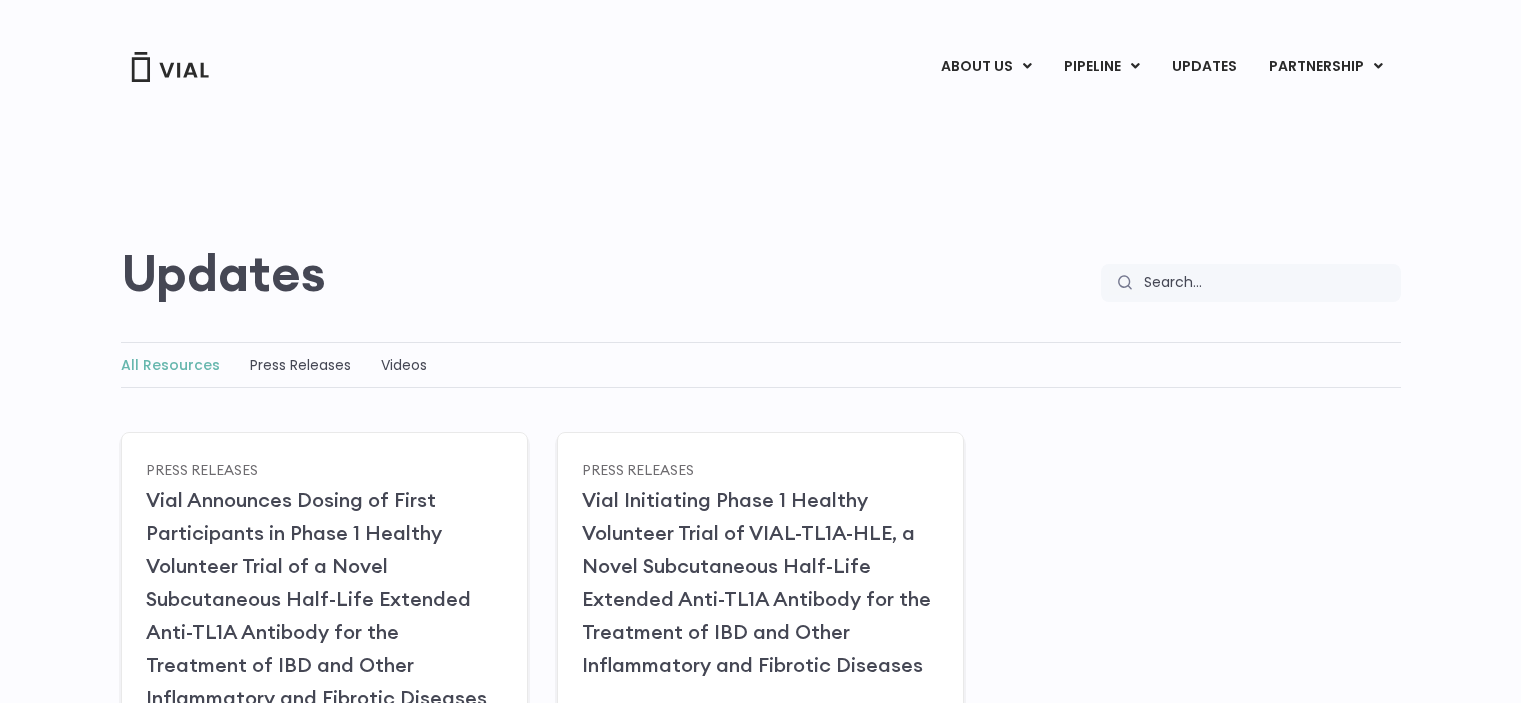 scroll, scrollTop: 0, scrollLeft: 0, axis: both 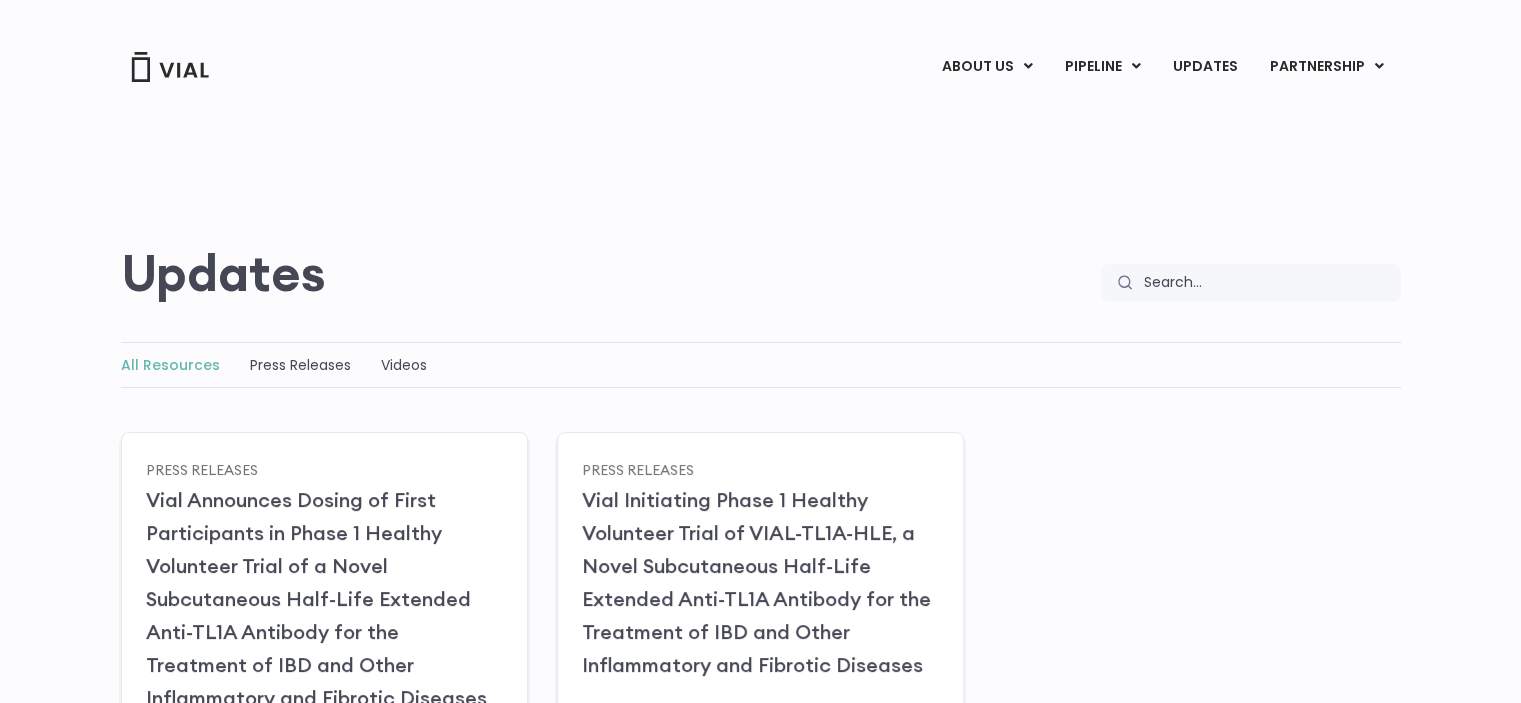 click on "Search" at bounding box center (1266, 283) 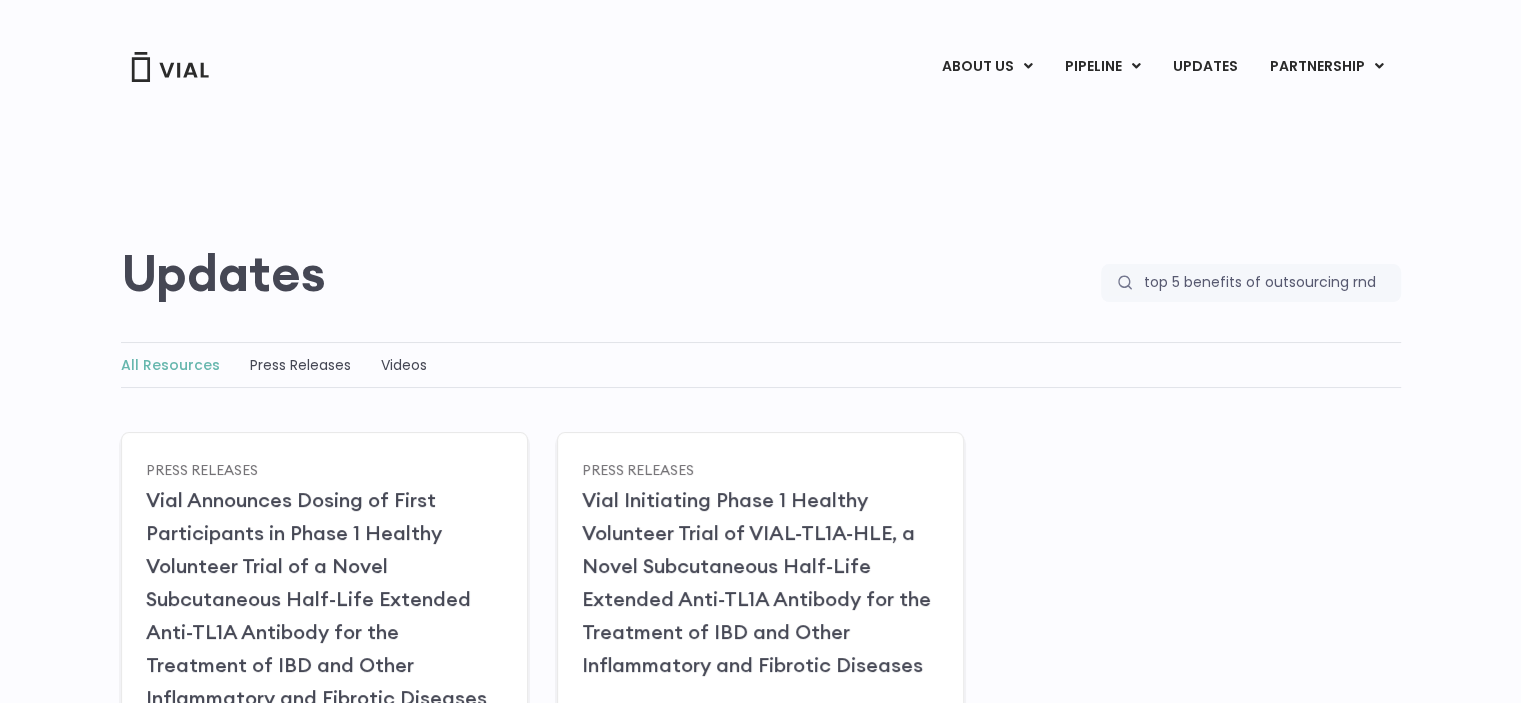 type on "top 5 benefits of outsourcing rnd" 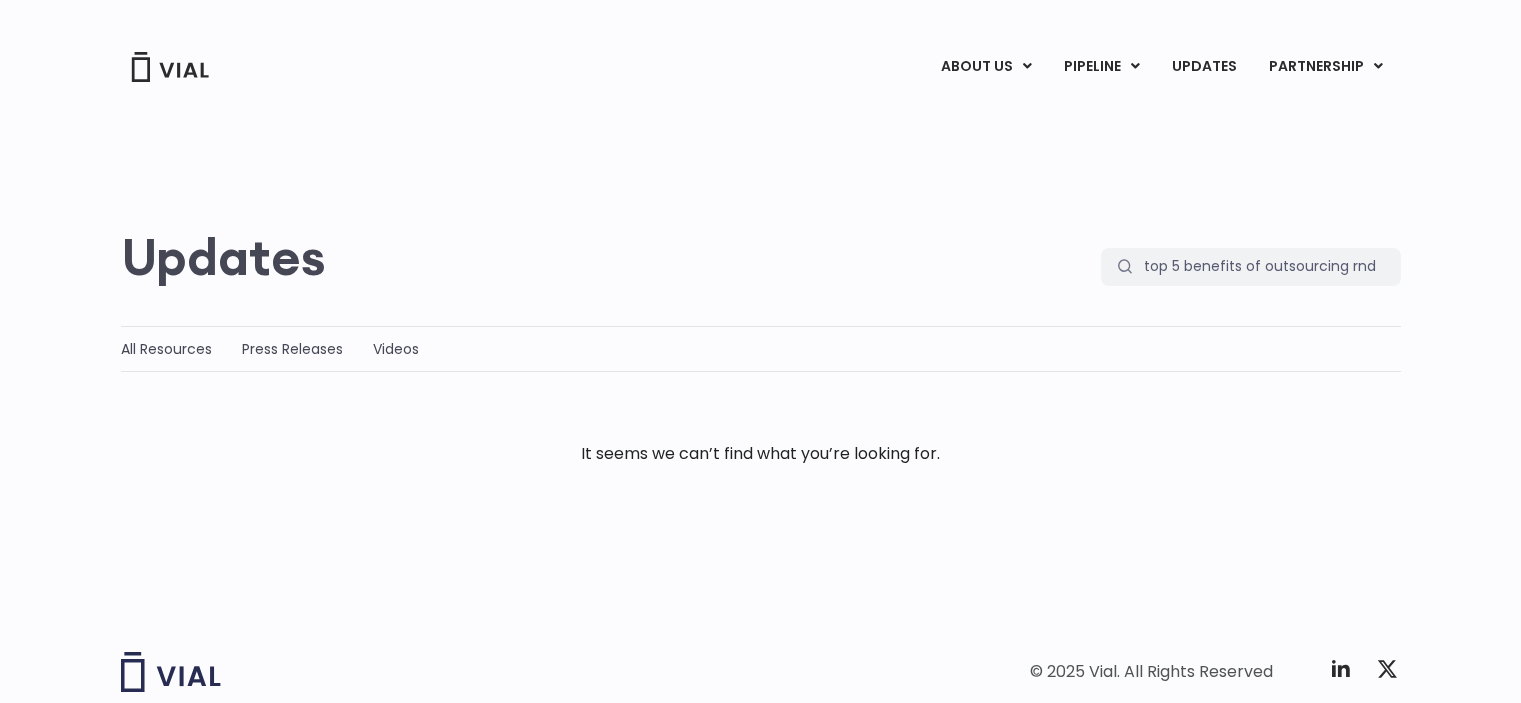 scroll, scrollTop: 0, scrollLeft: 0, axis: both 